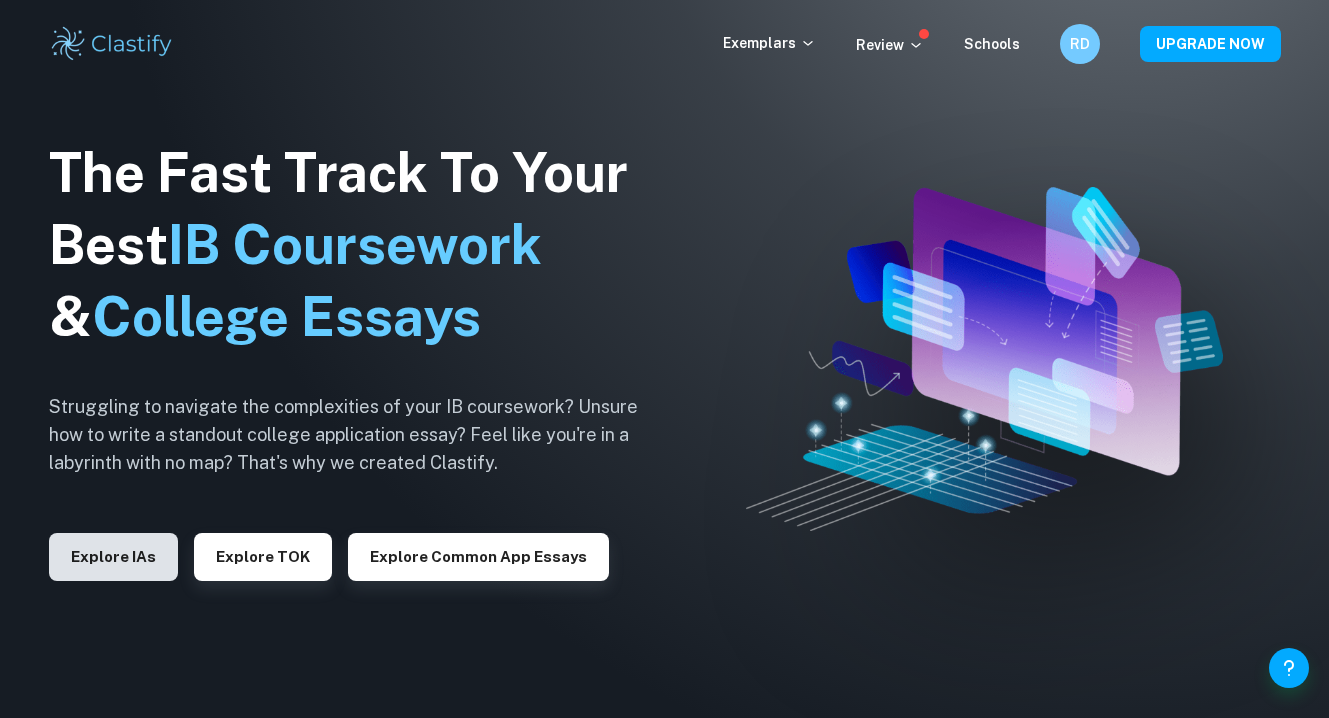 scroll, scrollTop: 0, scrollLeft: 0, axis: both 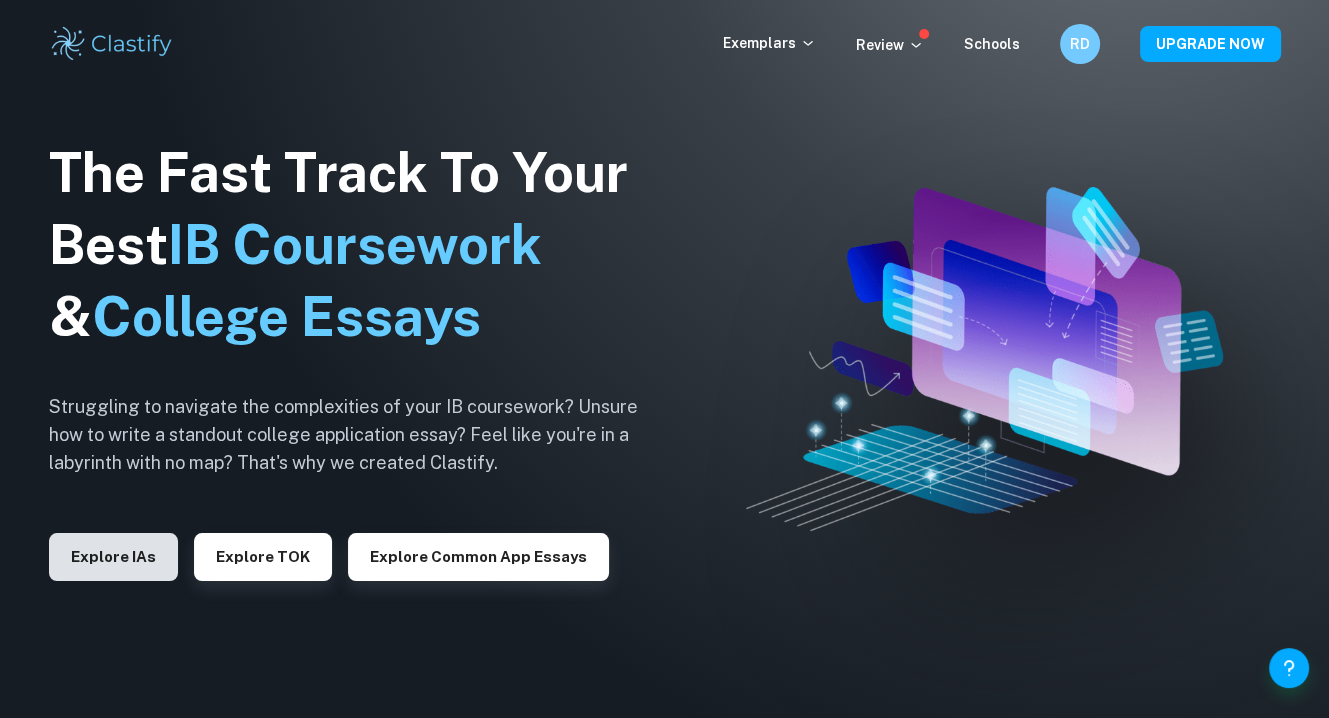 click on "Explore IAs" at bounding box center (113, 557) 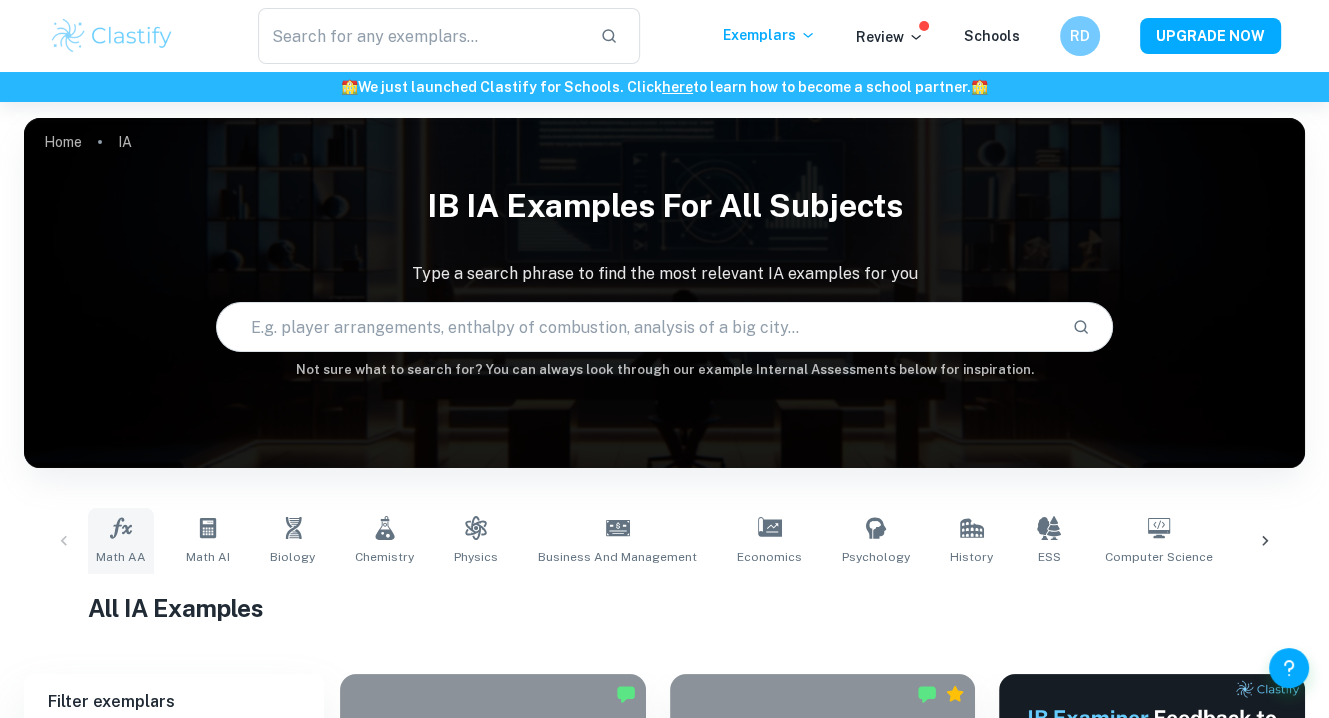 scroll, scrollTop: 486, scrollLeft: 0, axis: vertical 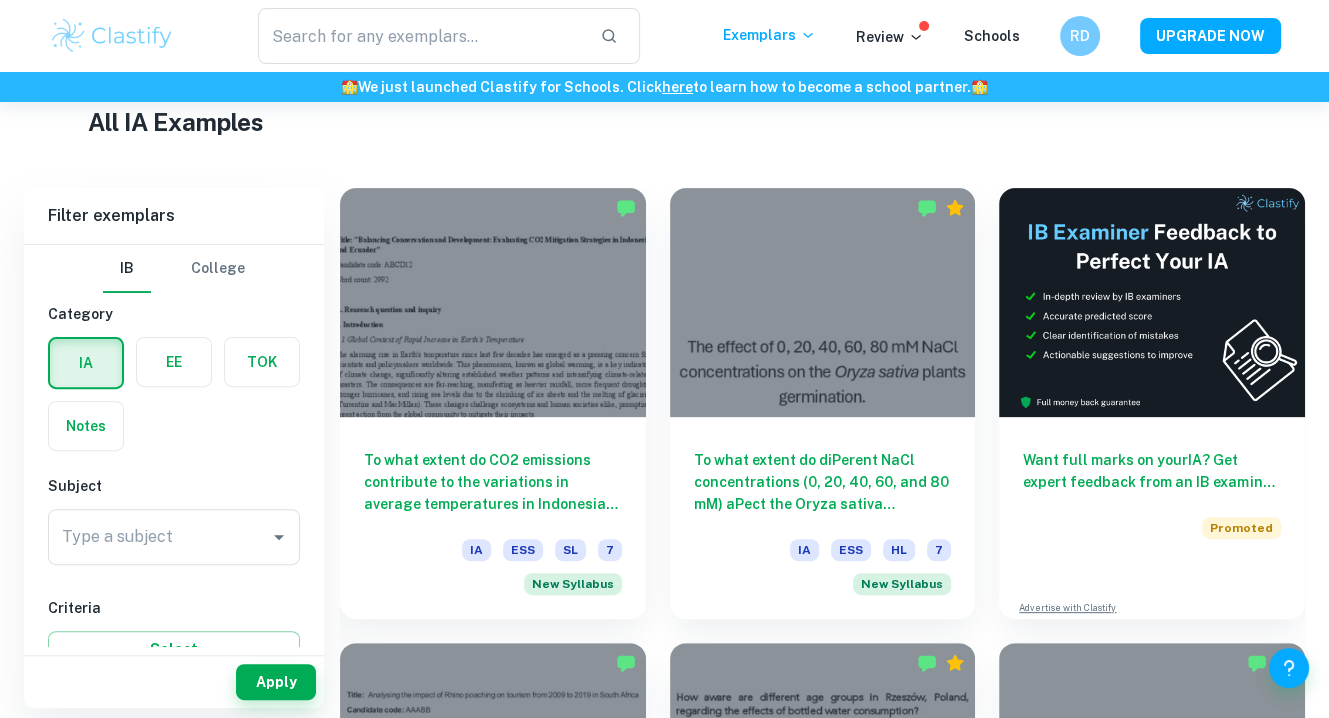 click at bounding box center [174, 362] 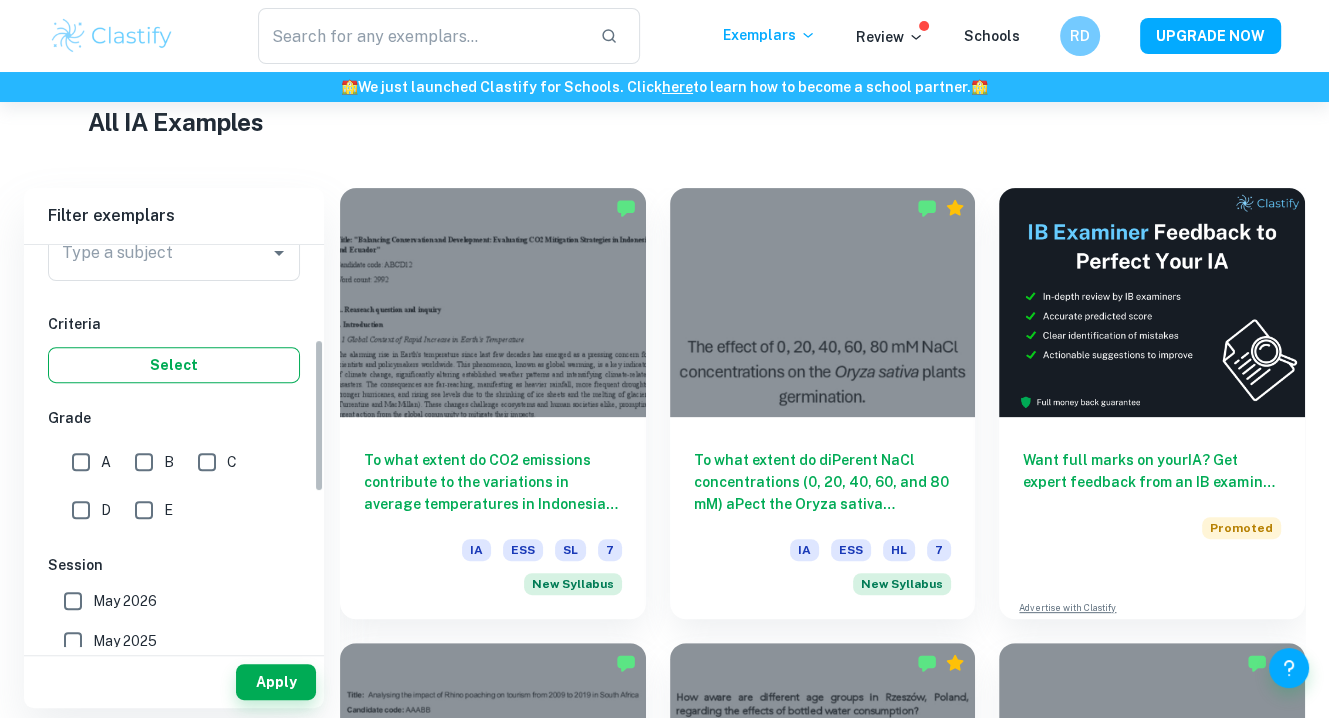 scroll, scrollTop: 203, scrollLeft: 0, axis: vertical 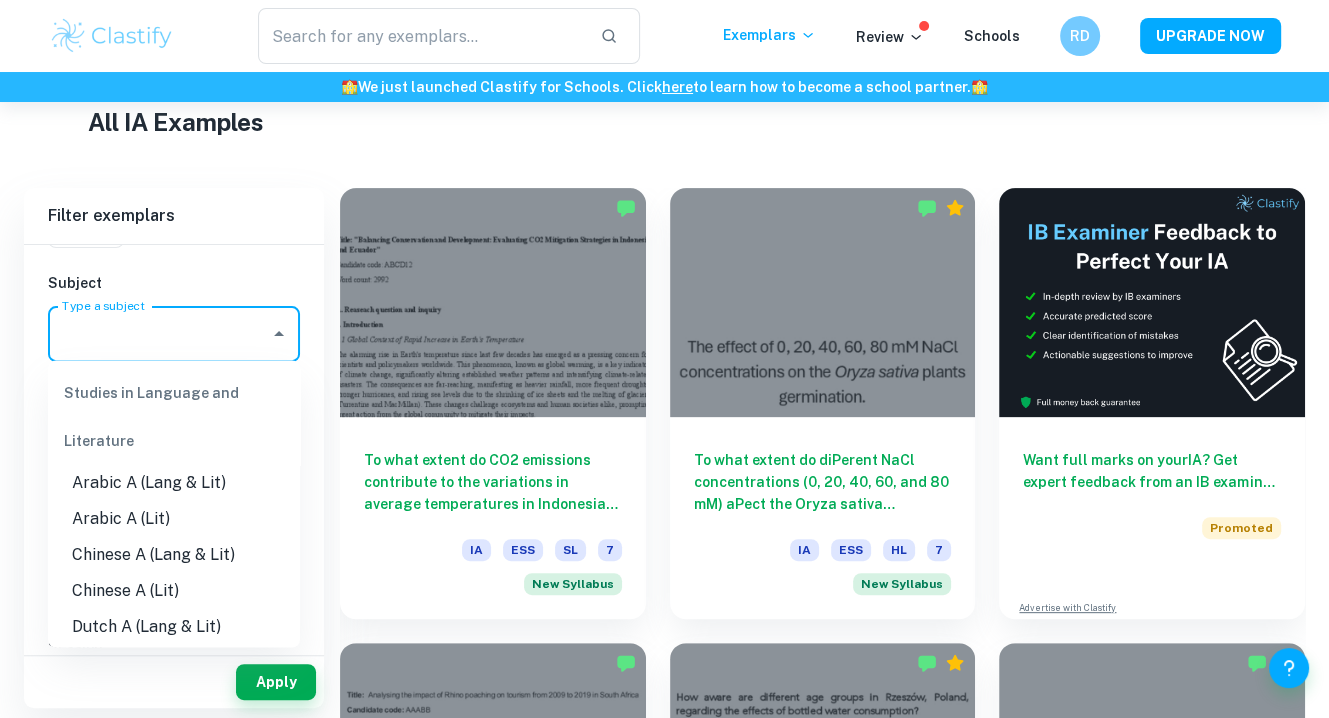 click on "Type a subject" at bounding box center (159, 334) 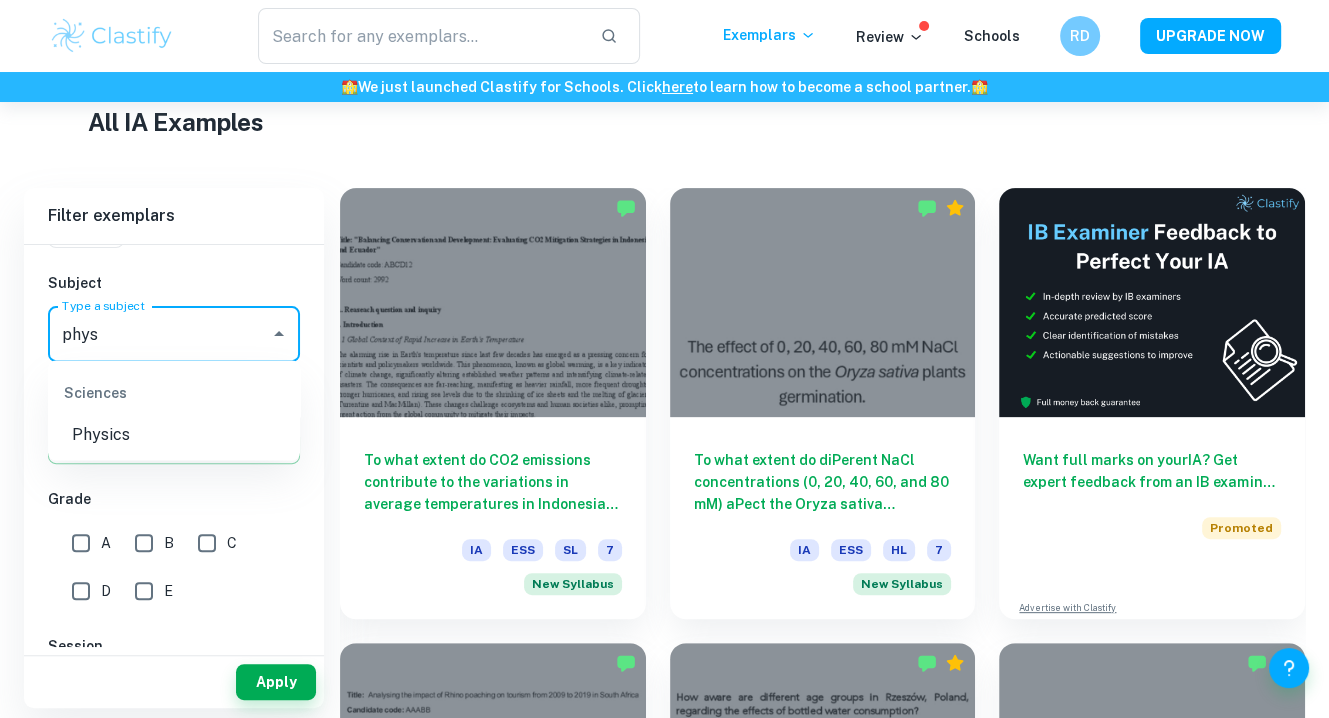 click on "Sciences" at bounding box center (174, 392) 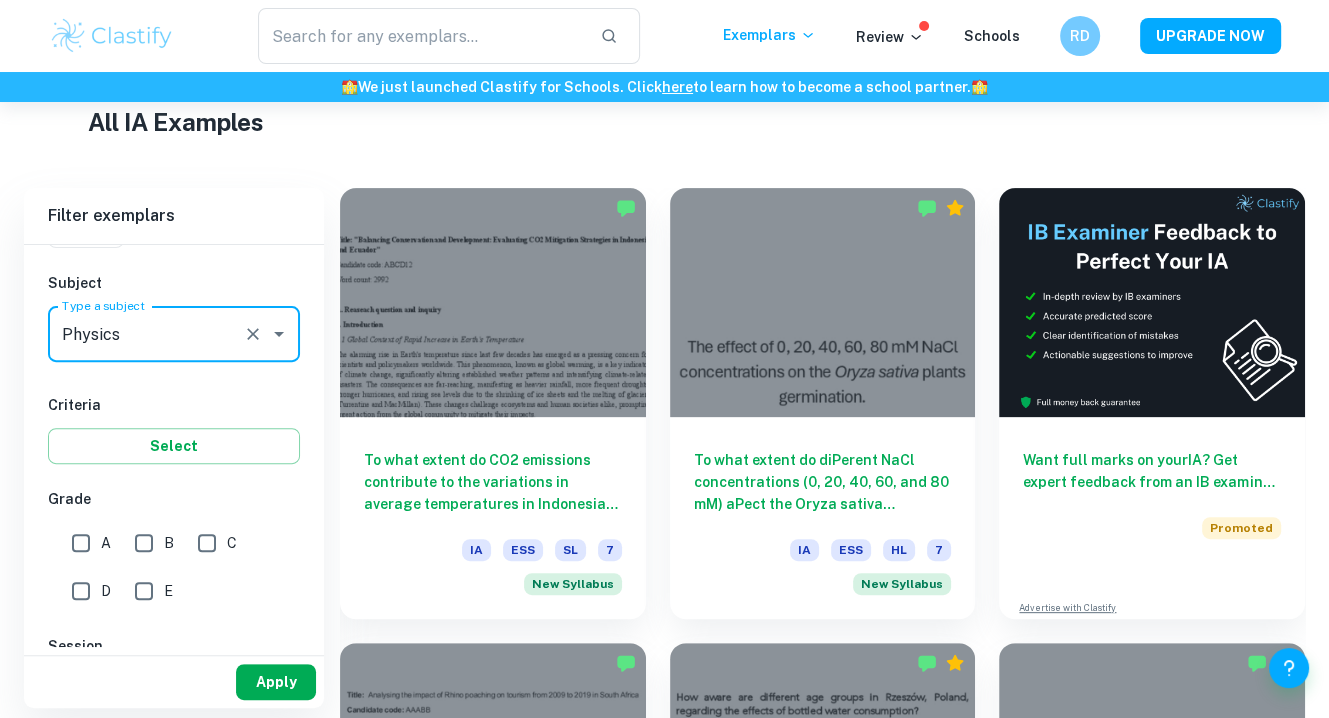 type on "Physics" 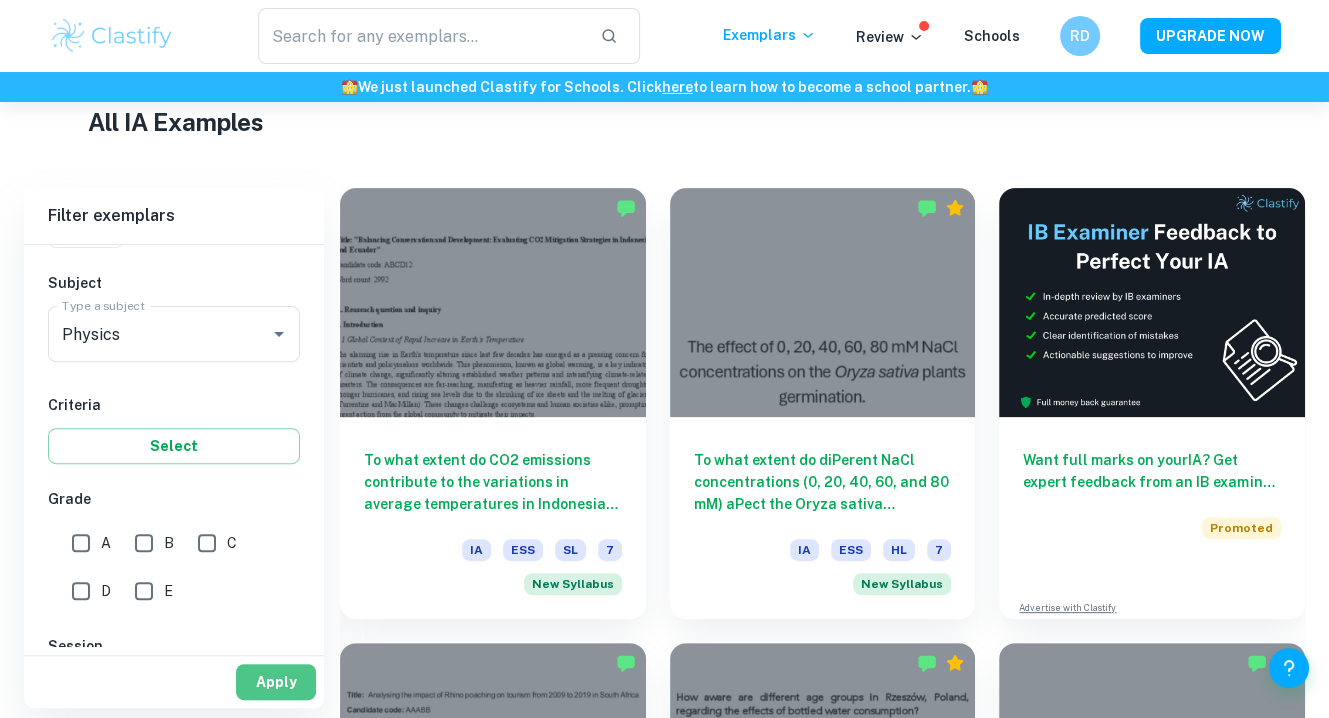 click on "Apply" at bounding box center [276, 682] 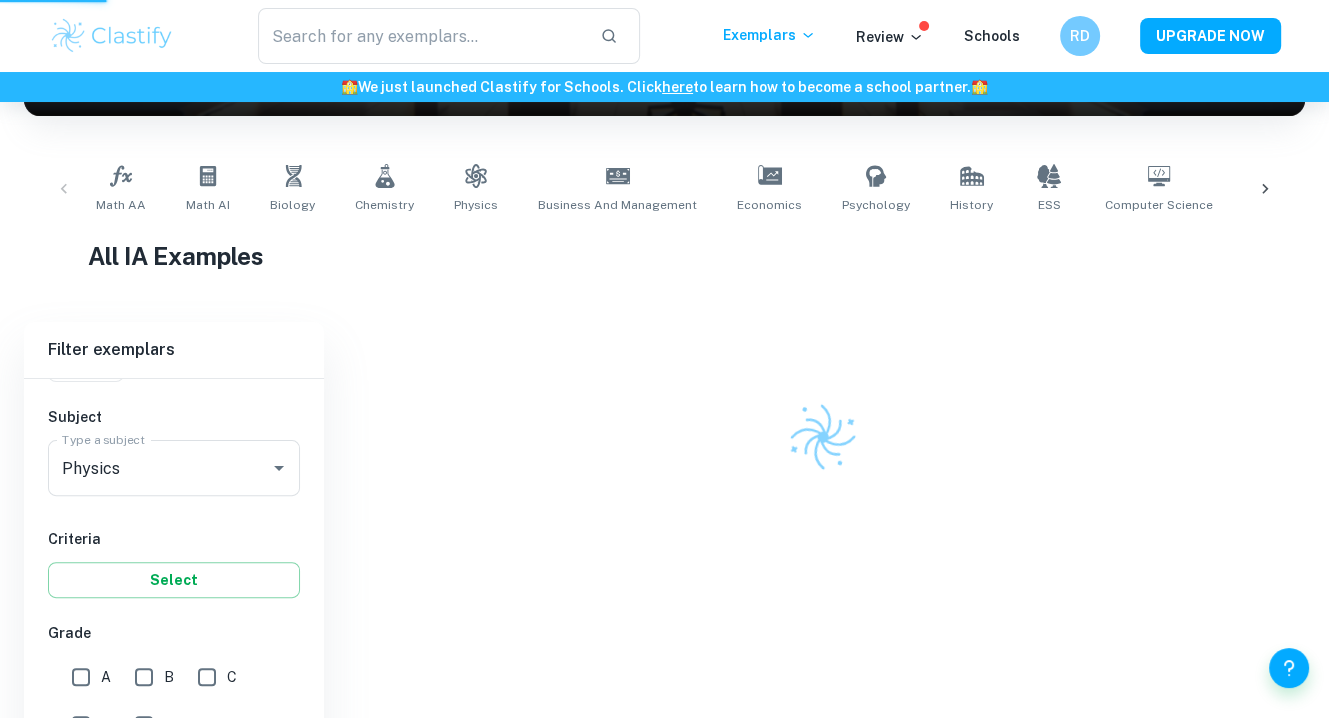 scroll, scrollTop: 294, scrollLeft: 0, axis: vertical 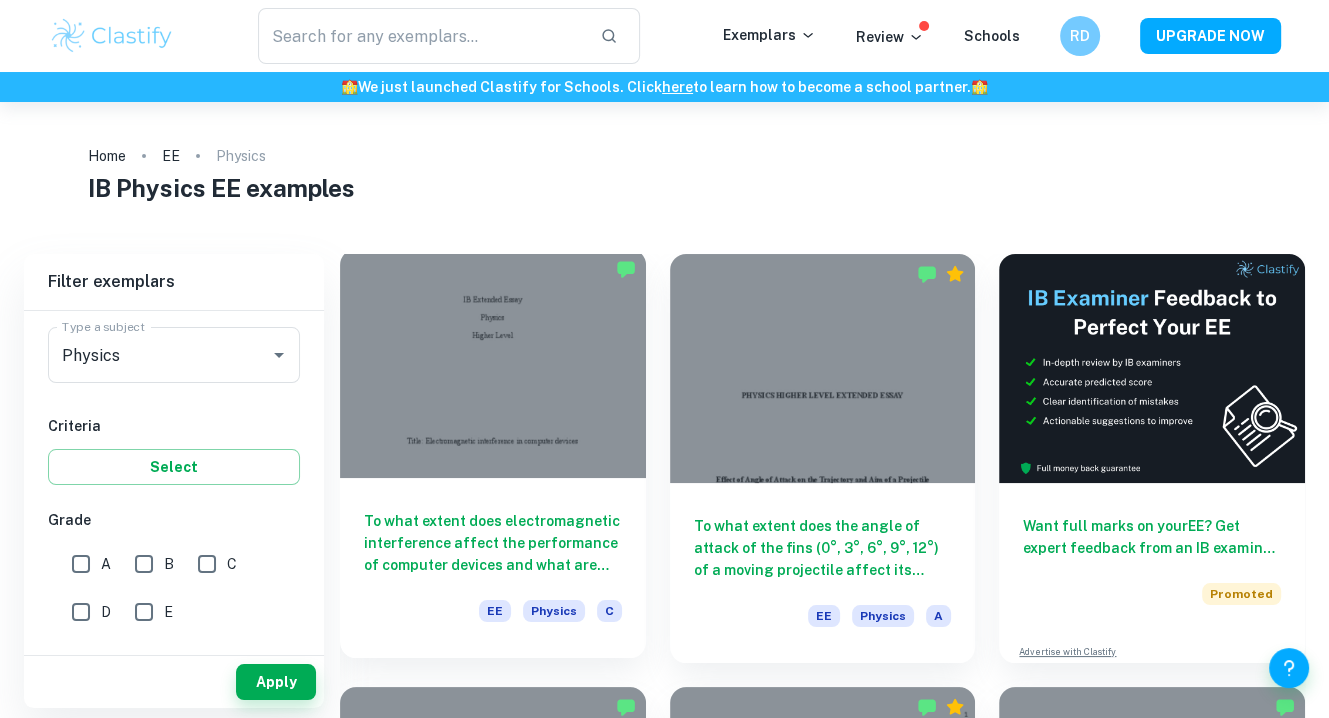 click on "To what extent does electromagnetic interference affect the performance of computer devices and what are the mitigation strategies that can be applied?" at bounding box center (493, 543) 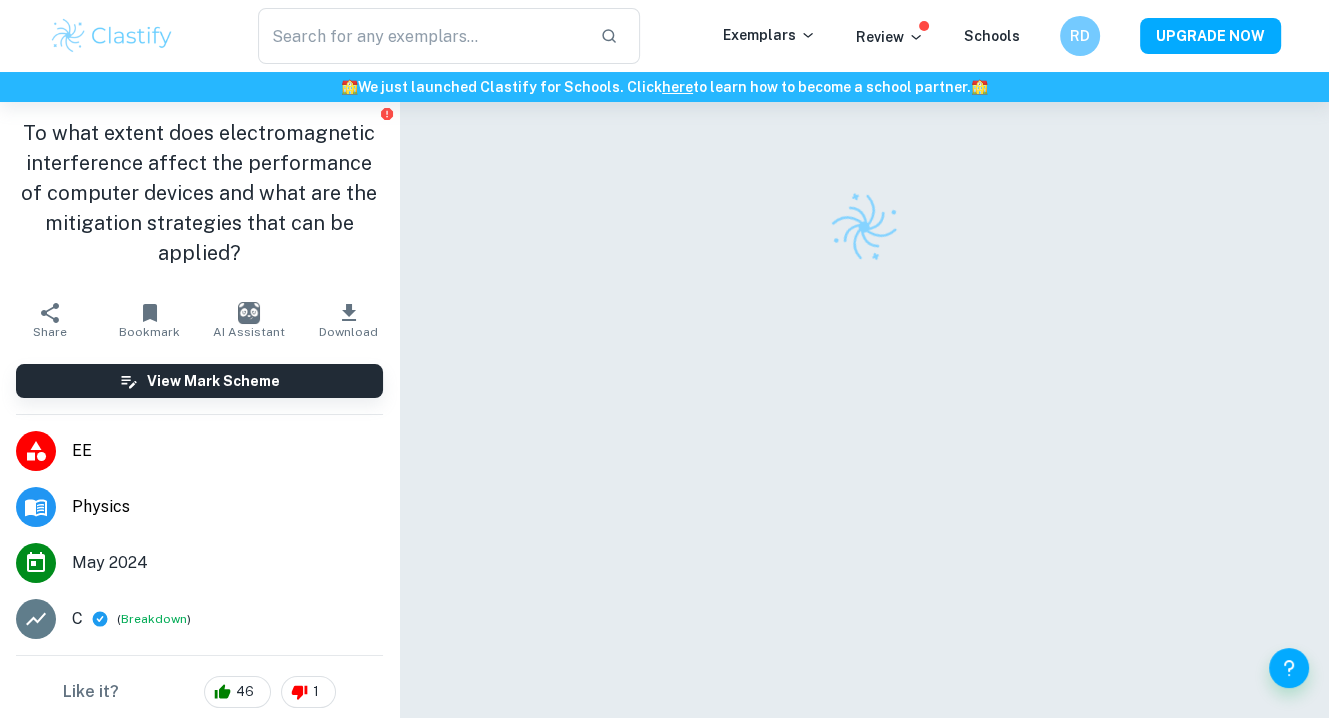 scroll, scrollTop: 102, scrollLeft: 0, axis: vertical 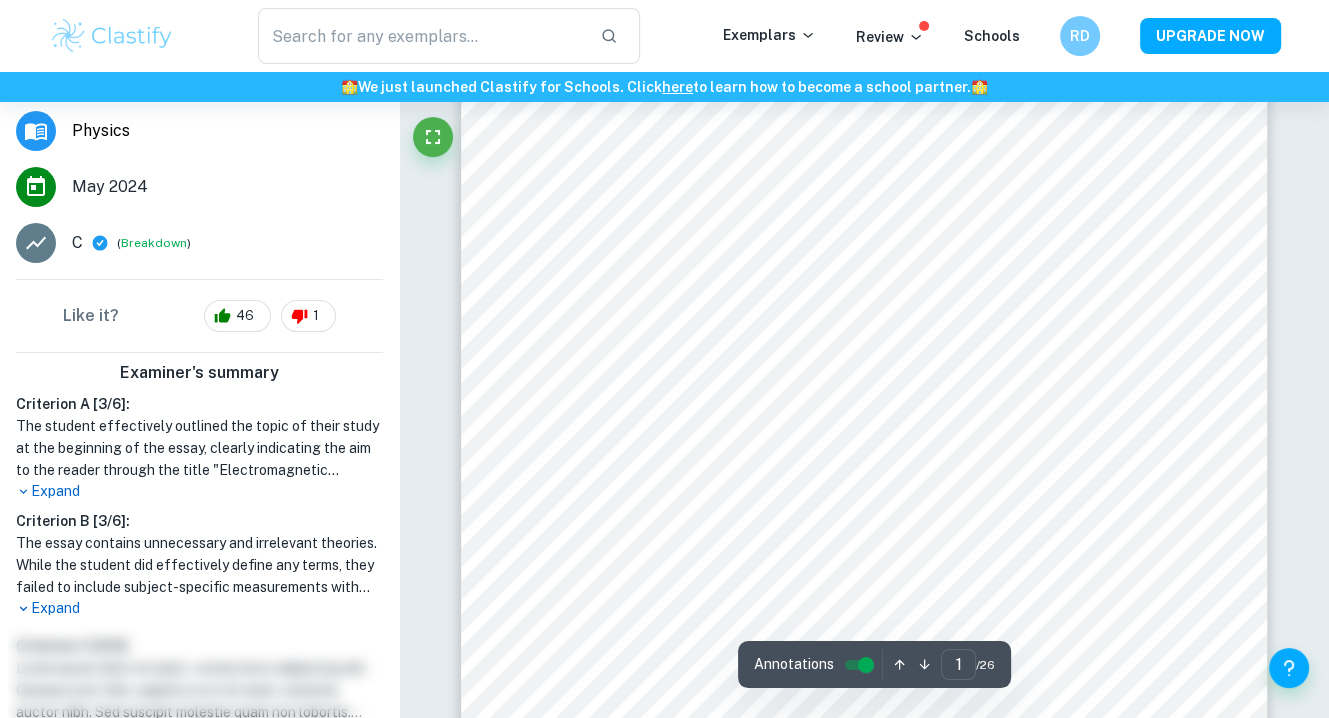 click on "The student effectively outlined the topic of their study at the beginning of the essay, clearly indicating the aim to the reader through the title "Electromagnetic interference in computer devices" and the research question. They also established a clear context of the study by providing relevant background information and identifying the relevant physical principles. However, the historical background and extensive background information should have been more focused, and the uncertainties and limitations of the techniques and apparatus used to collect data should have been discussed. Despite these shortcomings, the student effectively addresses relevant physics theory using reliable and appropriate literature materials and selects a sufficient volume of reliable sources." at bounding box center (199, 448) 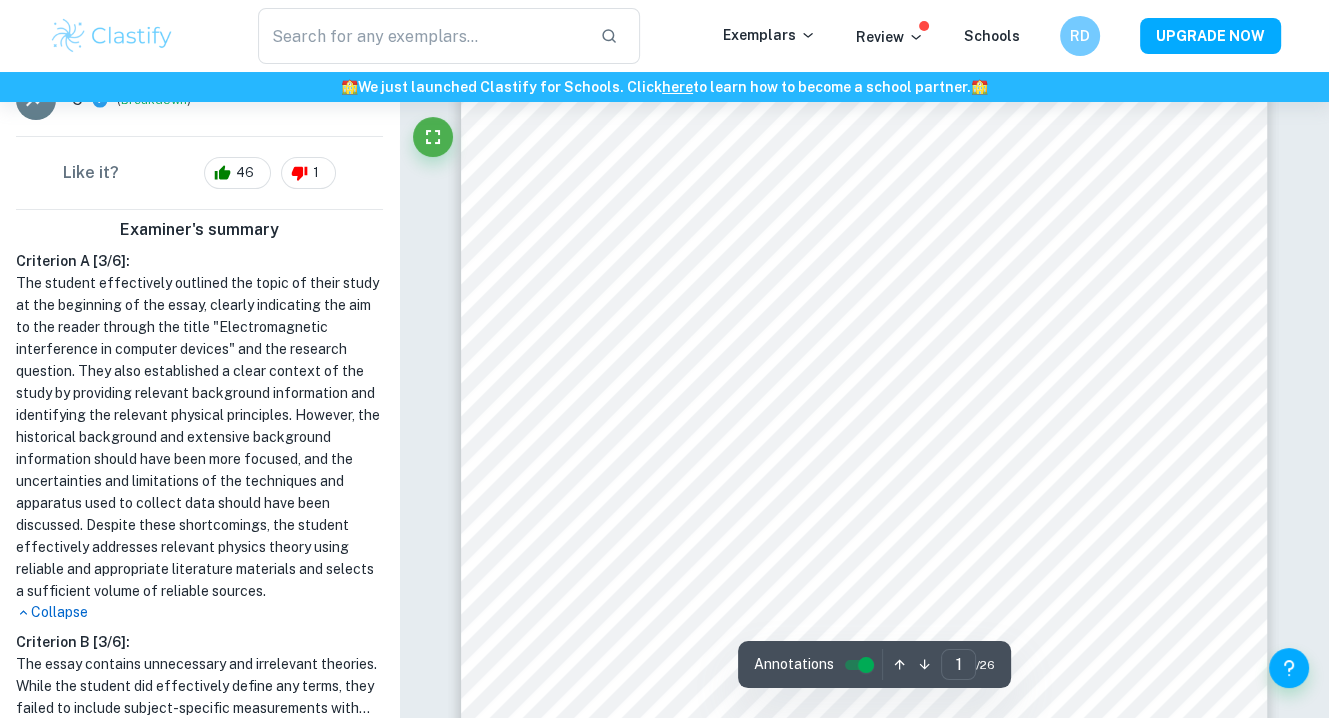 scroll, scrollTop: 520, scrollLeft: 0, axis: vertical 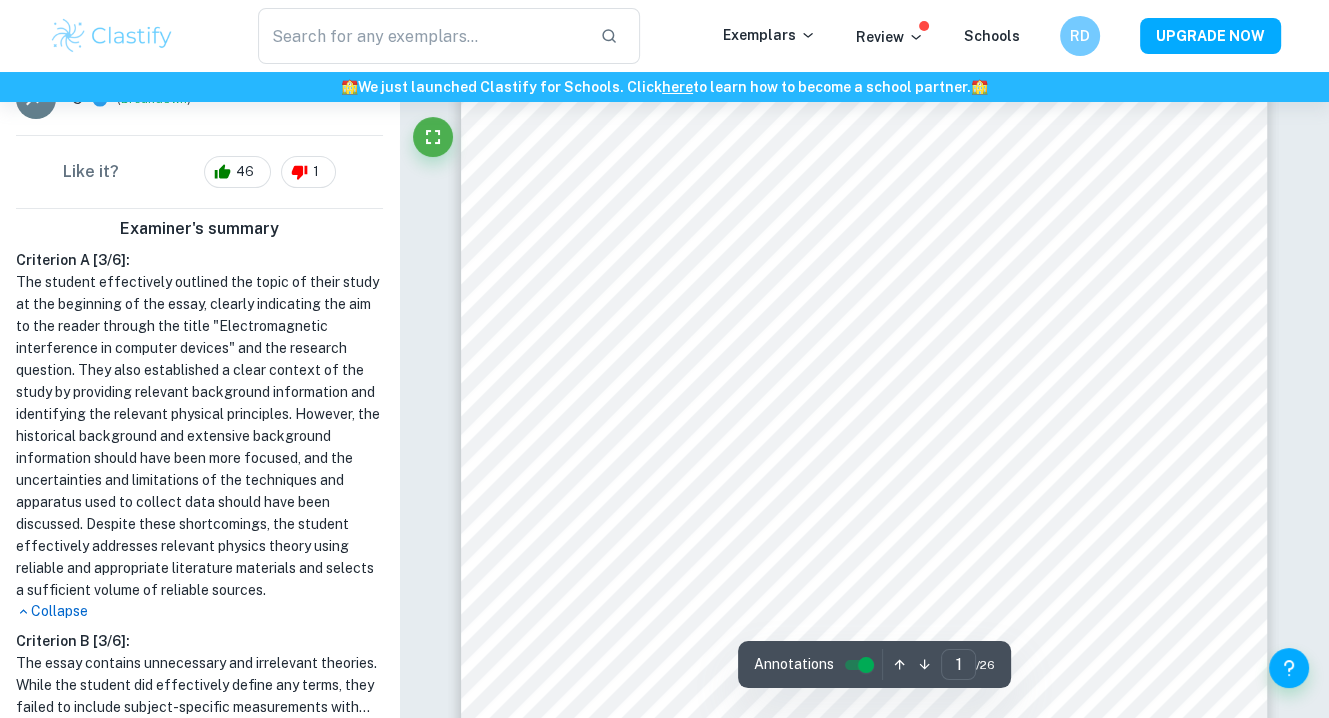 click on "The student effectively outlined the topic of their study at the beginning of the essay, clearly indicating the aim to the reader through the title "Electromagnetic interference in computer devices" and the research question. They also established a clear context of the study by providing relevant background information and identifying the relevant physical principles. However, the historical background and extensive background information should have been more focused, and the uncertainties and limitations of the techniques and apparatus used to collect data should have been discussed. Despite these shortcomings, the student effectively addresses relevant physics theory using reliable and appropriate literature materials and selects a sufficient volume of reliable sources." at bounding box center [199, 436] 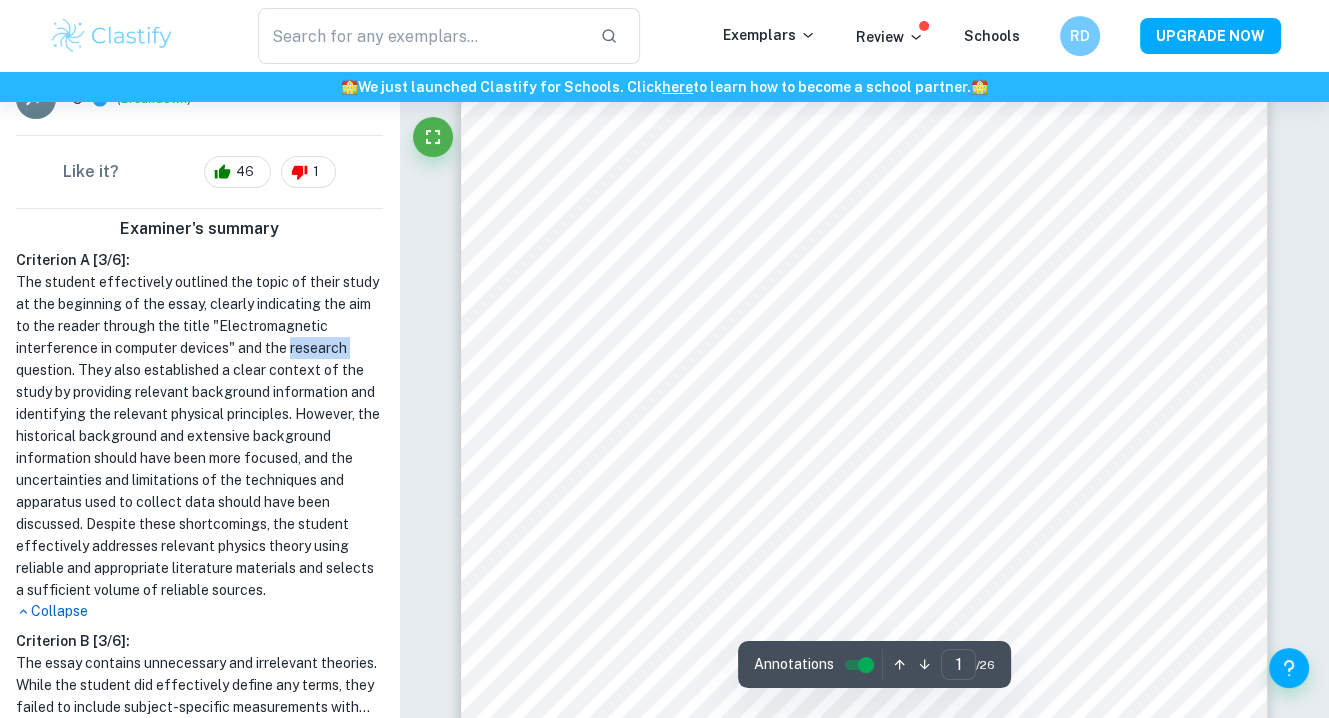 click on "The student effectively outlined the topic of their study at the beginning of the essay, clearly indicating the aim to the reader through the title "Electromagnetic interference in computer devices" and the research question. They also established a clear context of the study by providing relevant background information and identifying the relevant physical principles. However, the historical background and extensive background information should have been more focused, and the uncertainties and limitations of the techniques and apparatus used to collect data should have been discussed. Despite these shortcomings, the student effectively addresses relevant physics theory using reliable and appropriate literature materials and selects a sufficient volume of reliable sources." at bounding box center [199, 436] 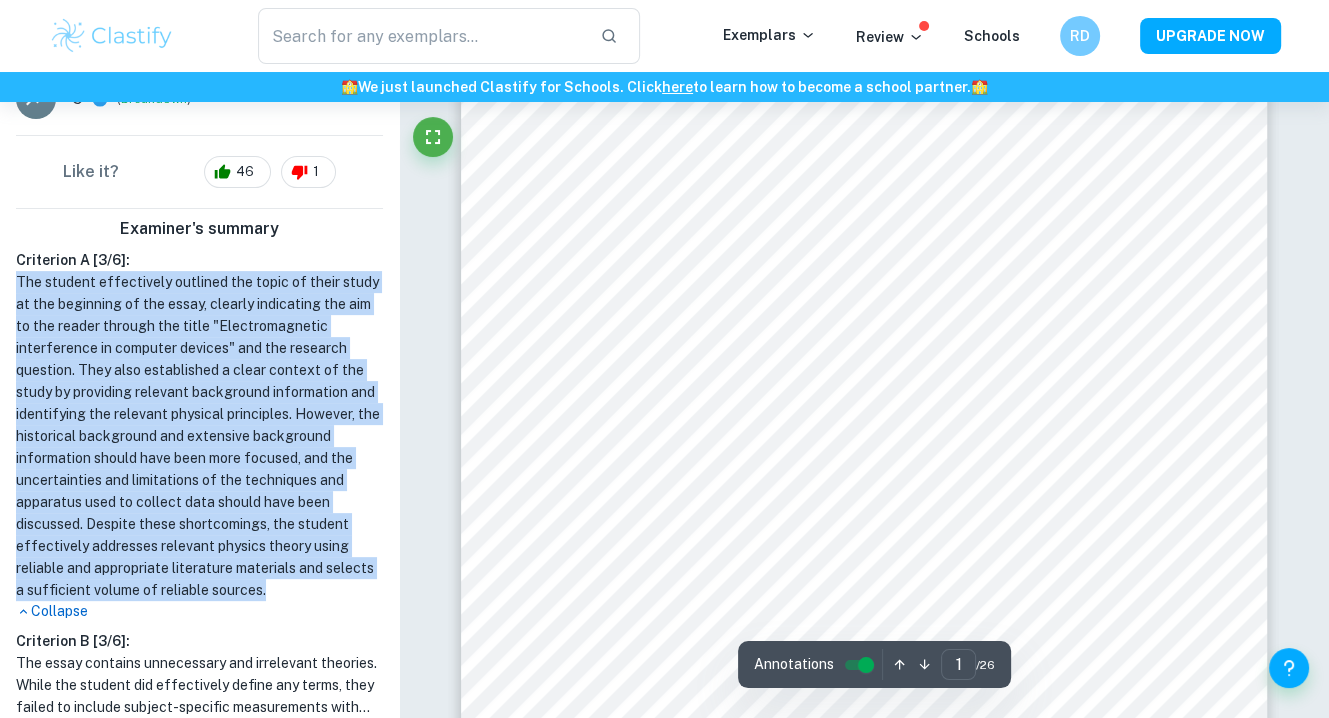 click on "The student effectively outlined the topic of their study at the beginning of the essay, clearly indicating the aim to the reader through the title "Electromagnetic interference in computer devices" and the research question. They also established a clear context of the study by providing relevant background information and identifying the relevant physical principles. However, the historical background and extensive background information should have been more focused, and the uncertainties and limitations of the techniques and apparatus used to collect data should have been discussed. Despite these shortcomings, the student effectively addresses relevant physics theory using reliable and appropriate literature materials and selects a sufficient volume of reliable sources." at bounding box center (199, 436) 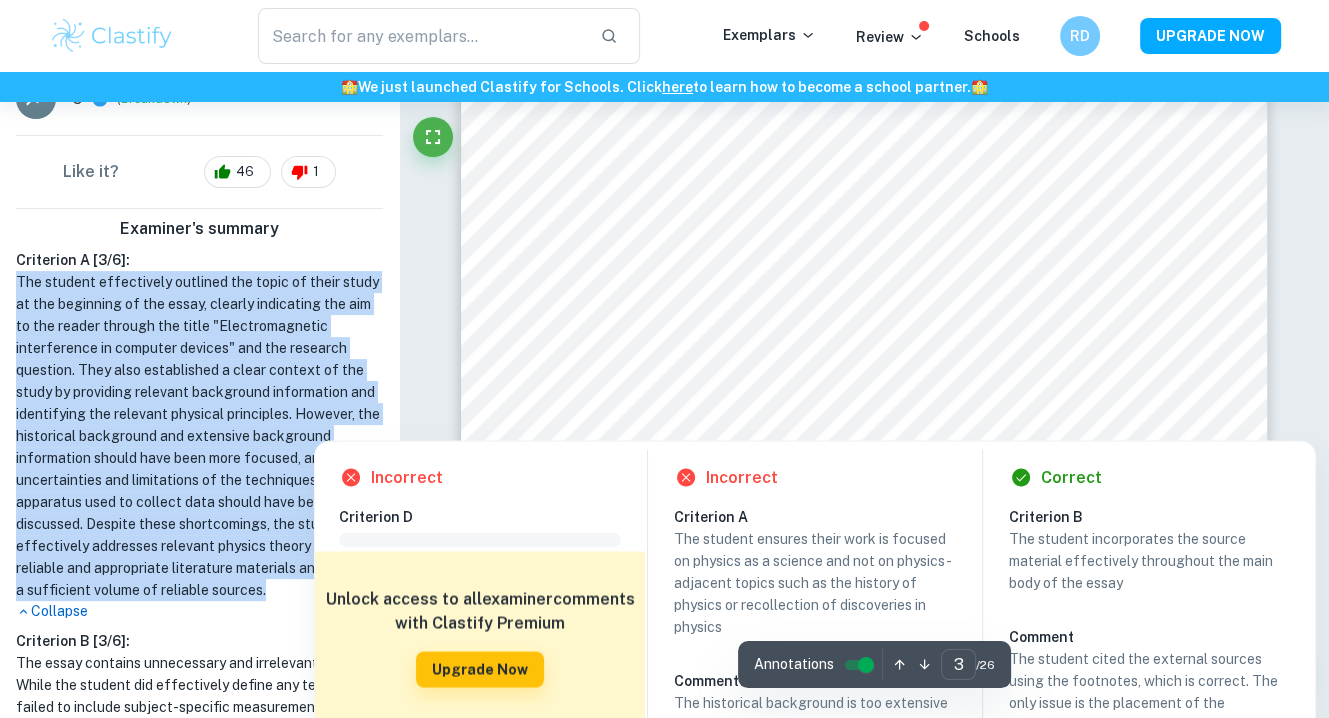 scroll, scrollTop: 2886, scrollLeft: 0, axis: vertical 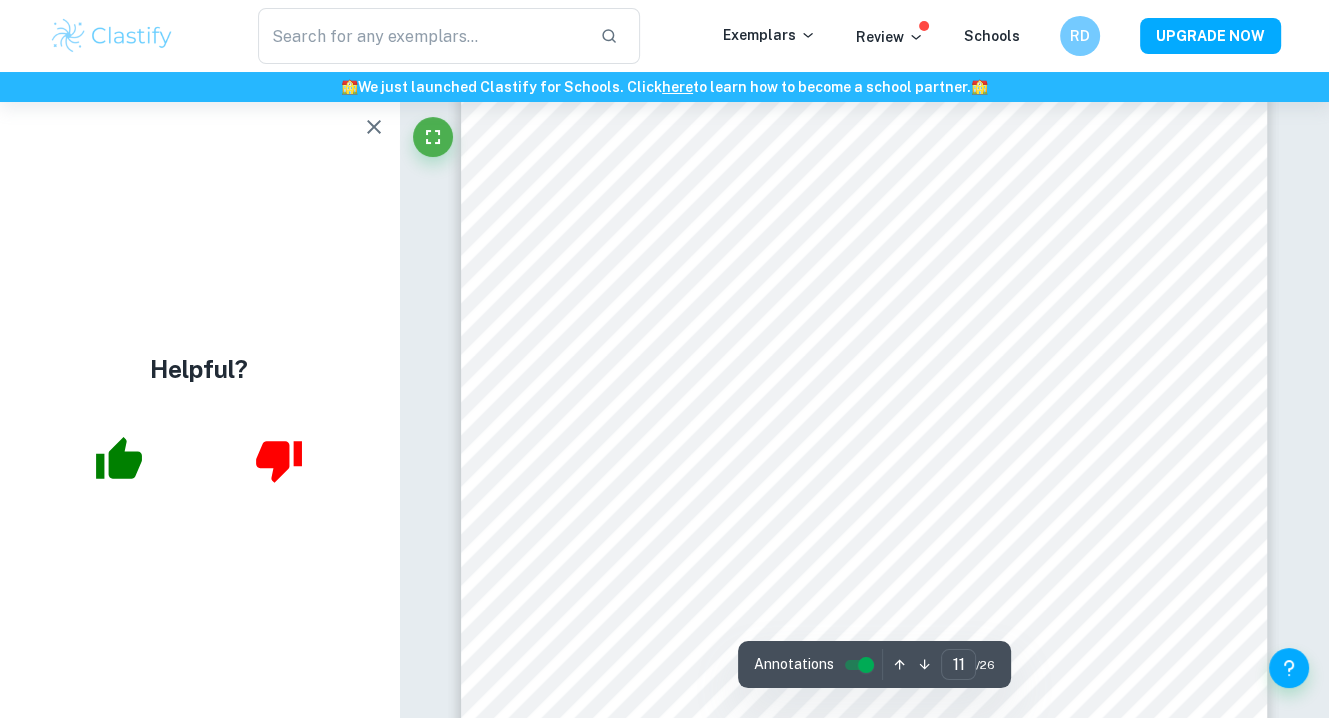 type on "12" 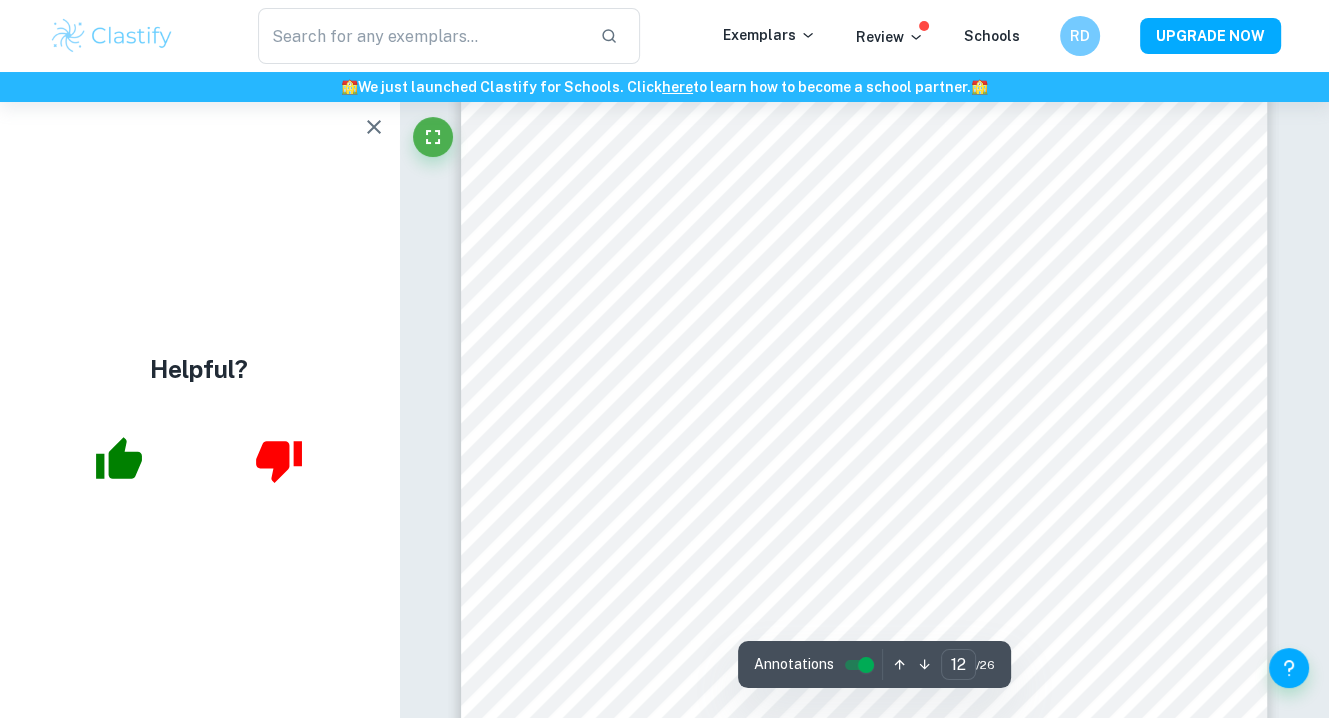 scroll, scrollTop: 13339, scrollLeft: 0, axis: vertical 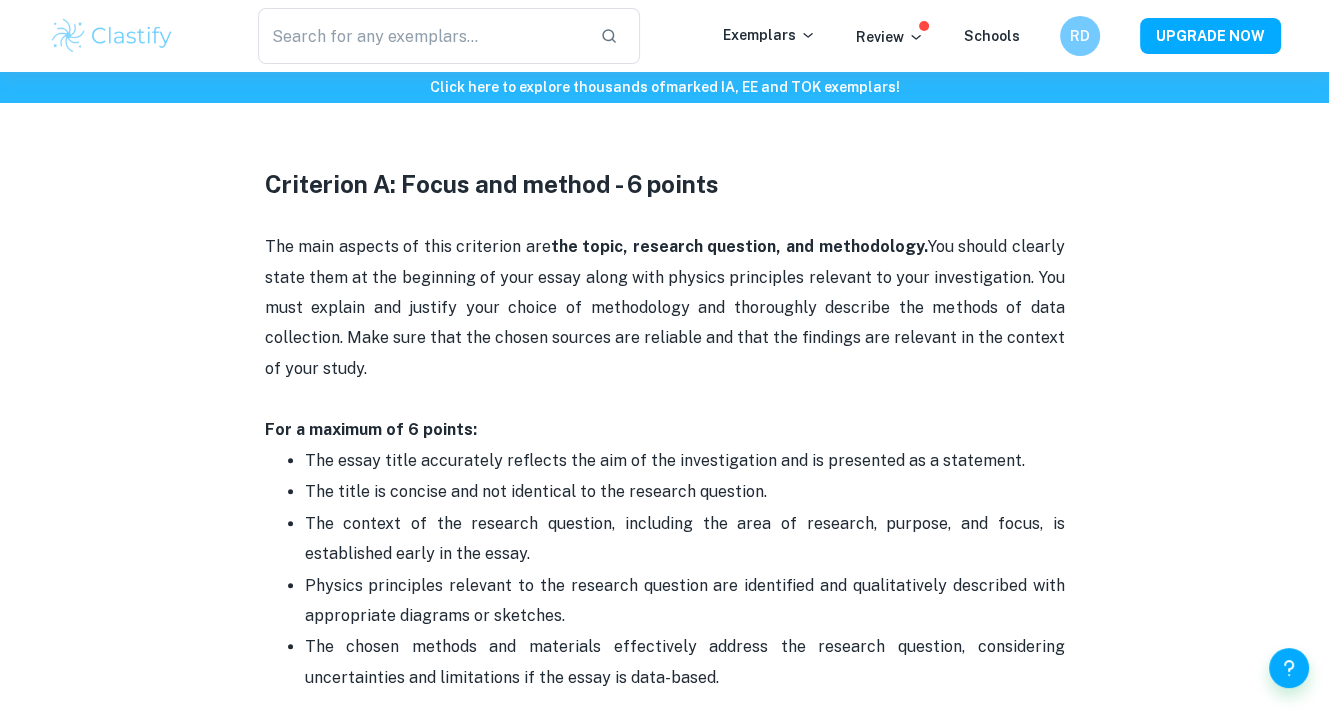 click on "The main aspects of this criterion are  the topic, research question, and methodology.  You should clearly state them at the beginning of your essay along with physics principles relevant to your investigation. You must explain and justify your choice of methodology and thoroughly describe the methods of data collection. Make sure that the chosen sources are reliable and that the findings are relevant in the context of your study.  For a maximum of 6 points:" at bounding box center (665, 323) 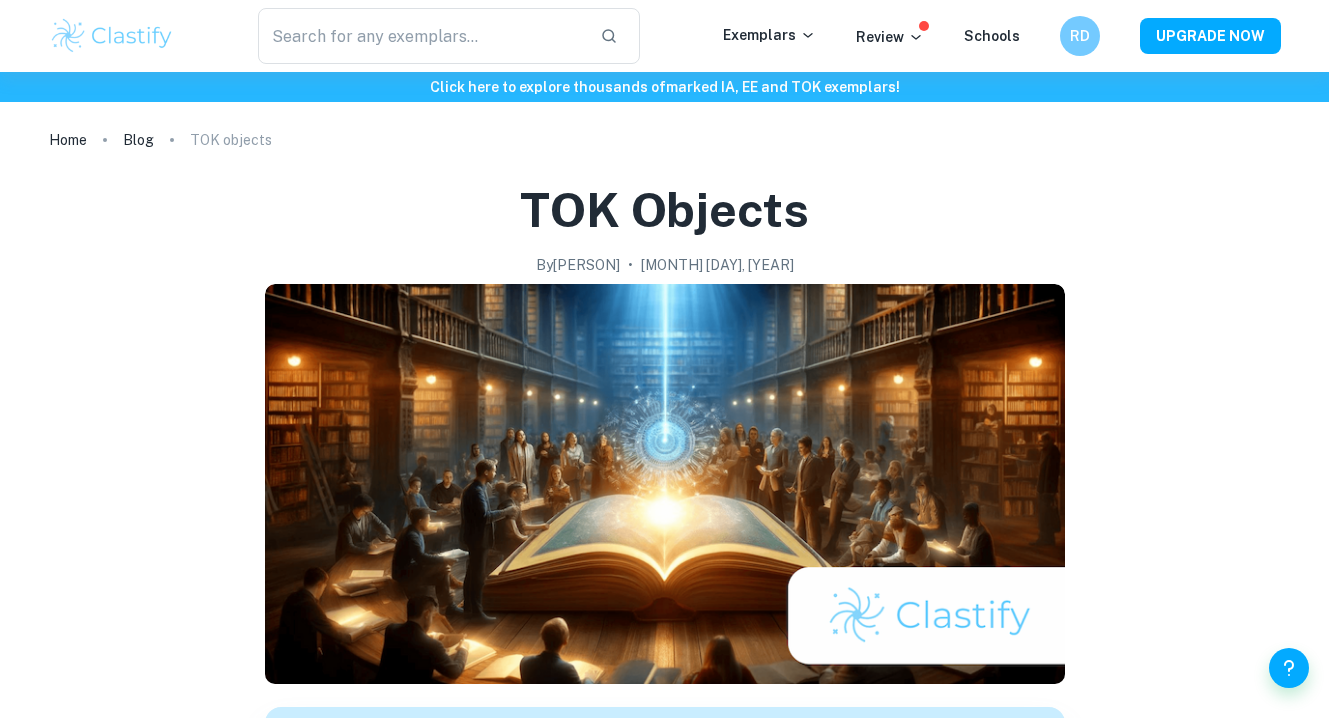 scroll, scrollTop: 1264, scrollLeft: 0, axis: vertical 